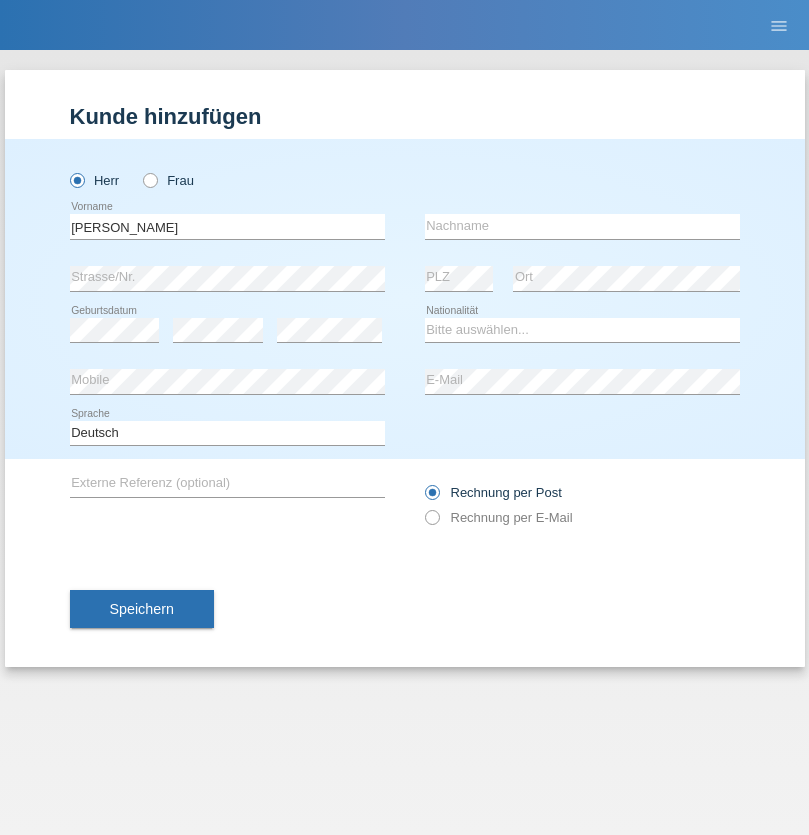 scroll, scrollTop: 0, scrollLeft: 0, axis: both 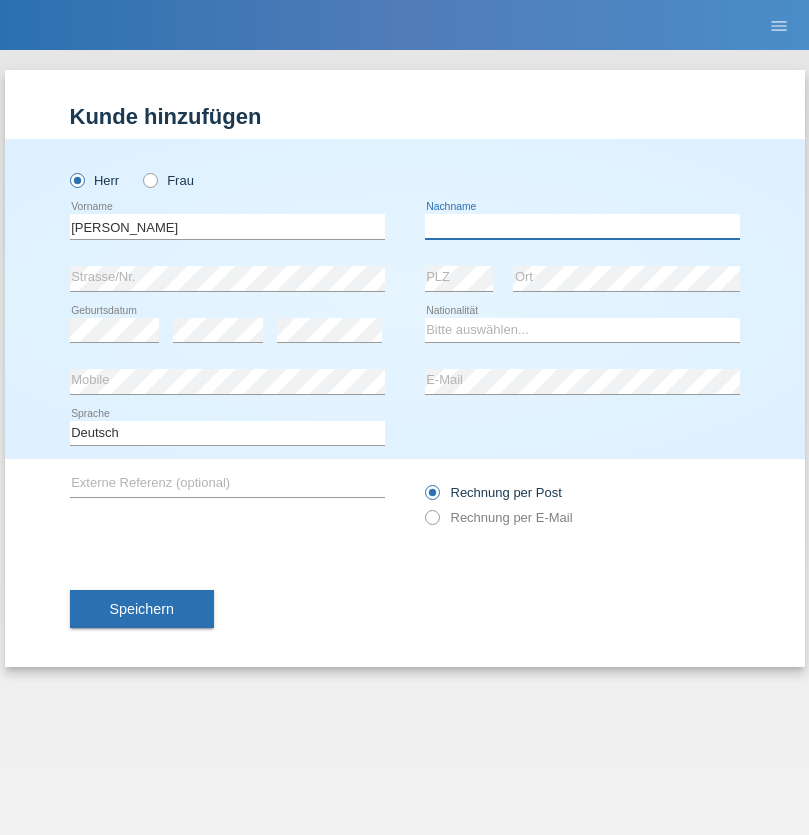click at bounding box center [582, 226] 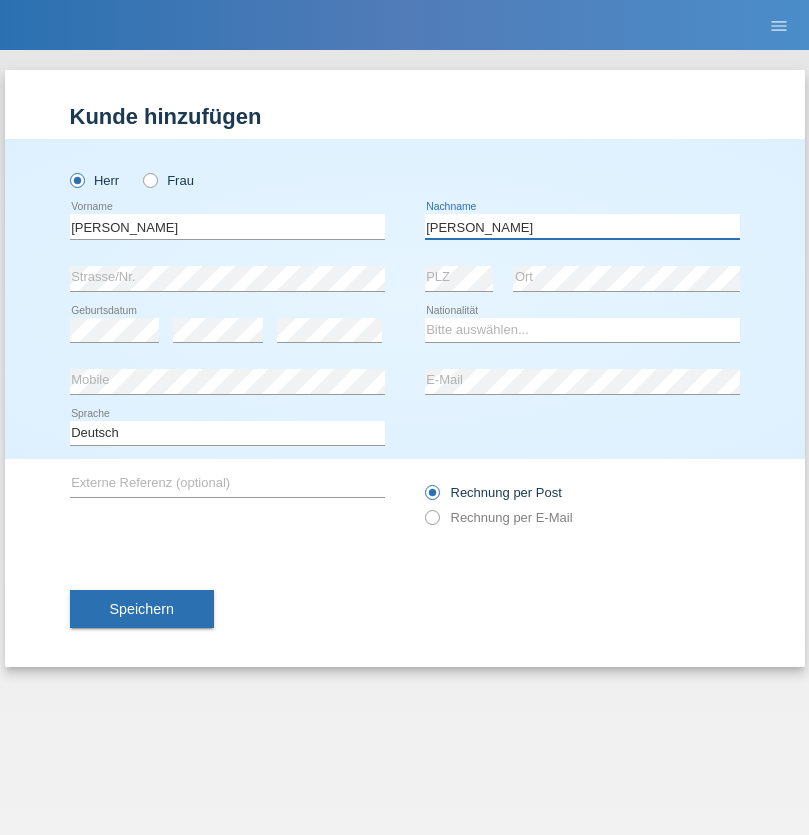 type on "[PERSON_NAME]" 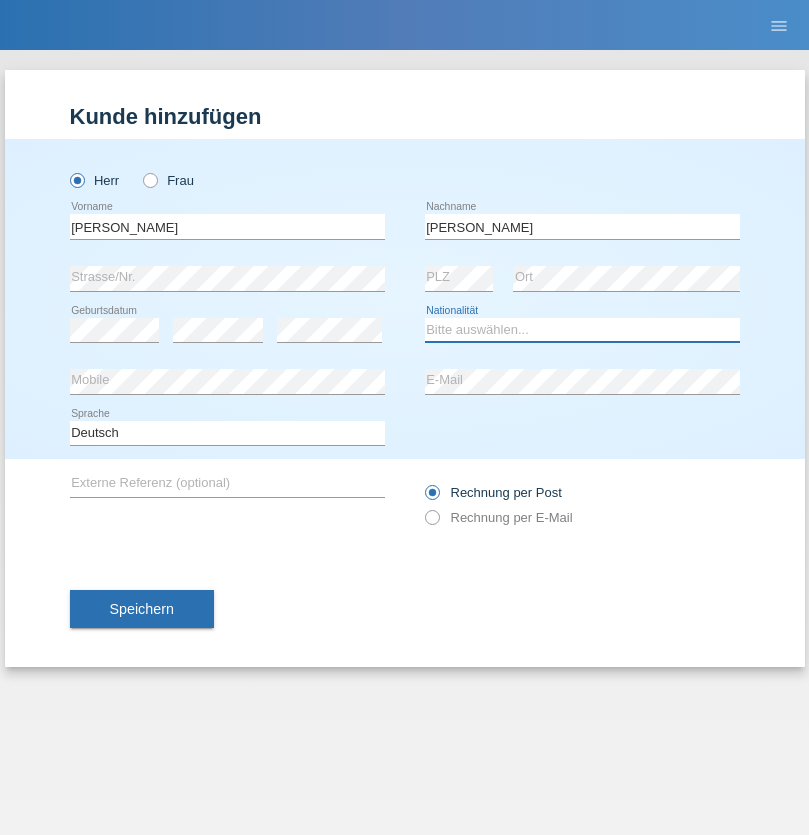 select on "RO" 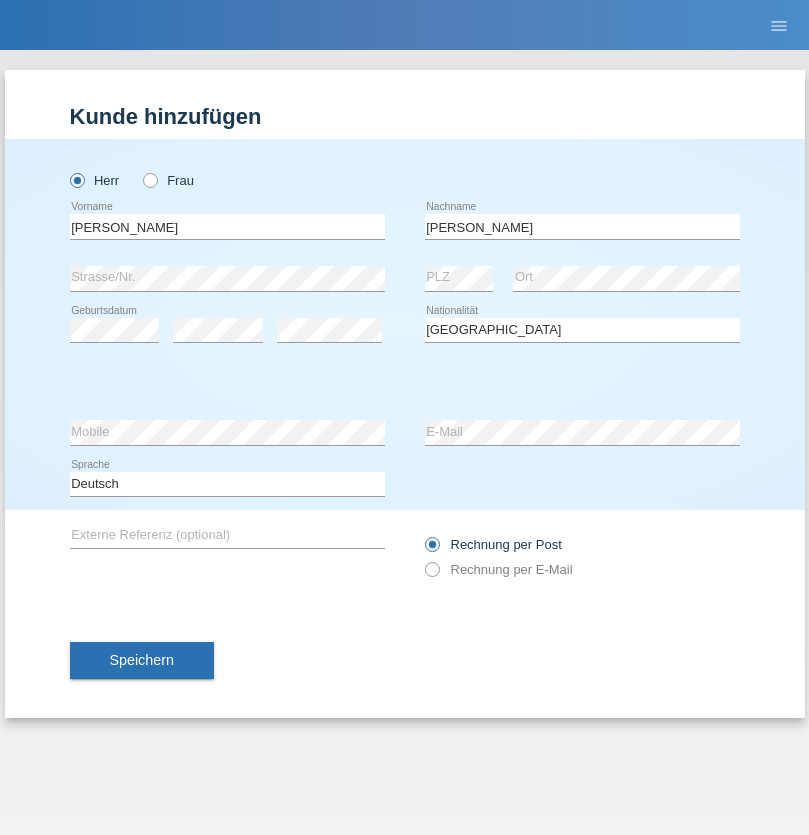 select on "C" 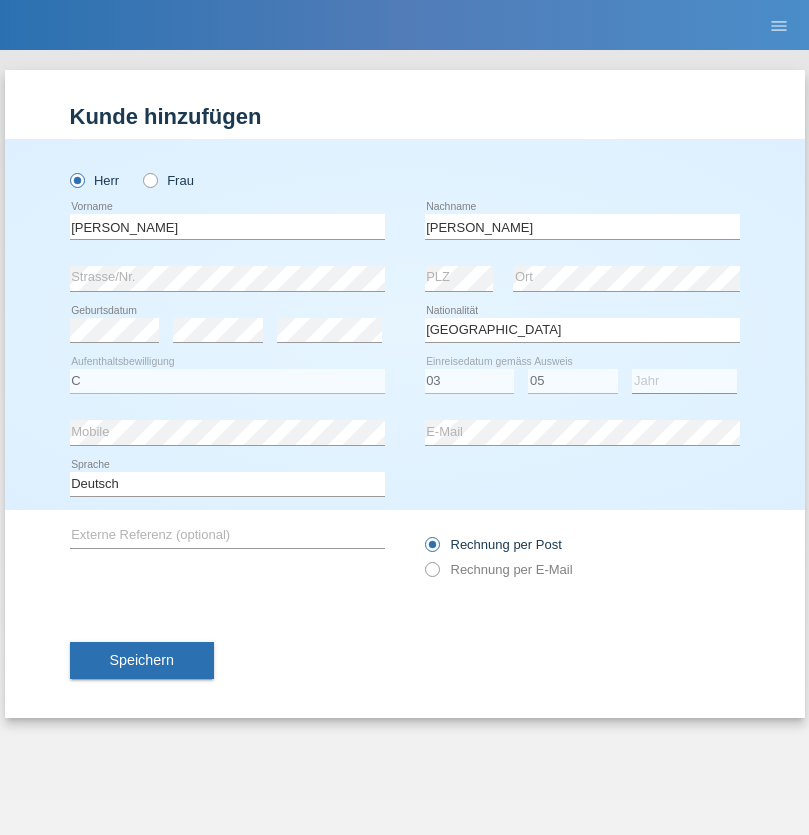 select on "2021" 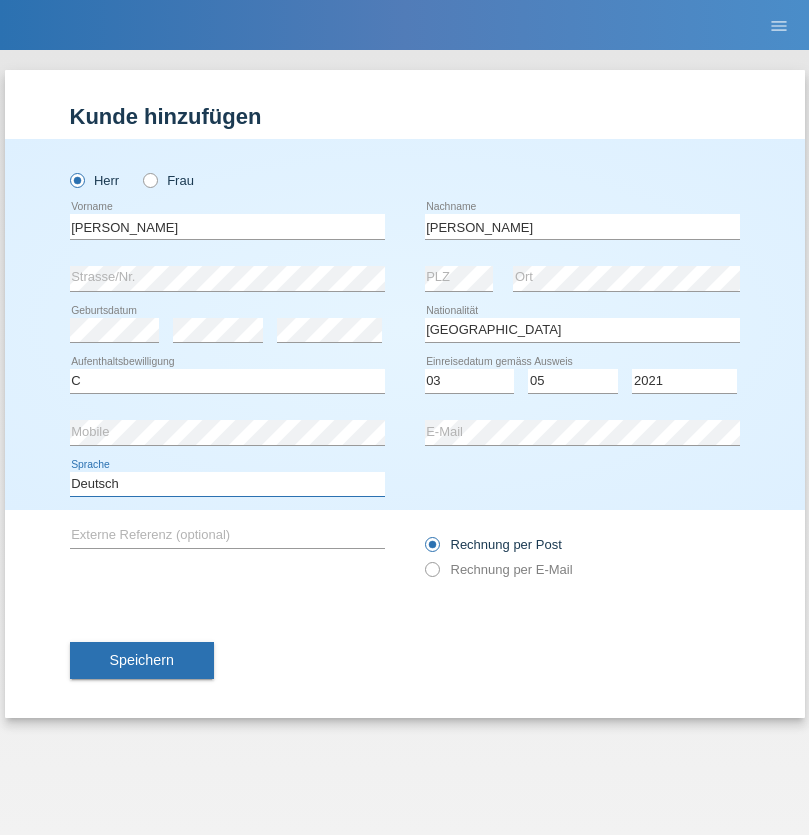 select on "en" 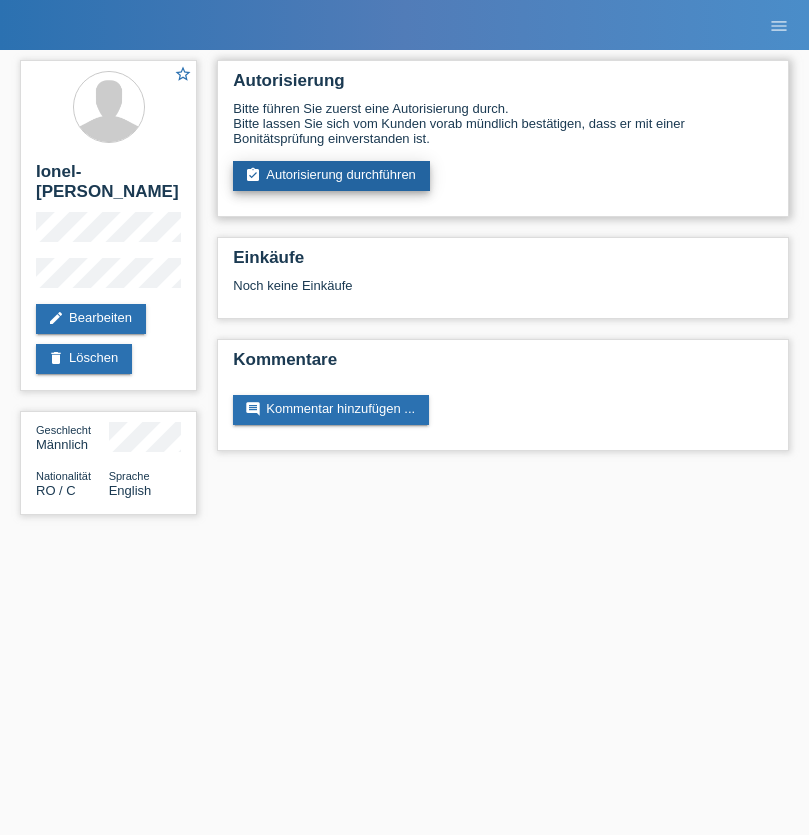 click on "assignment_turned_in  Autorisierung durchführen" at bounding box center (331, 176) 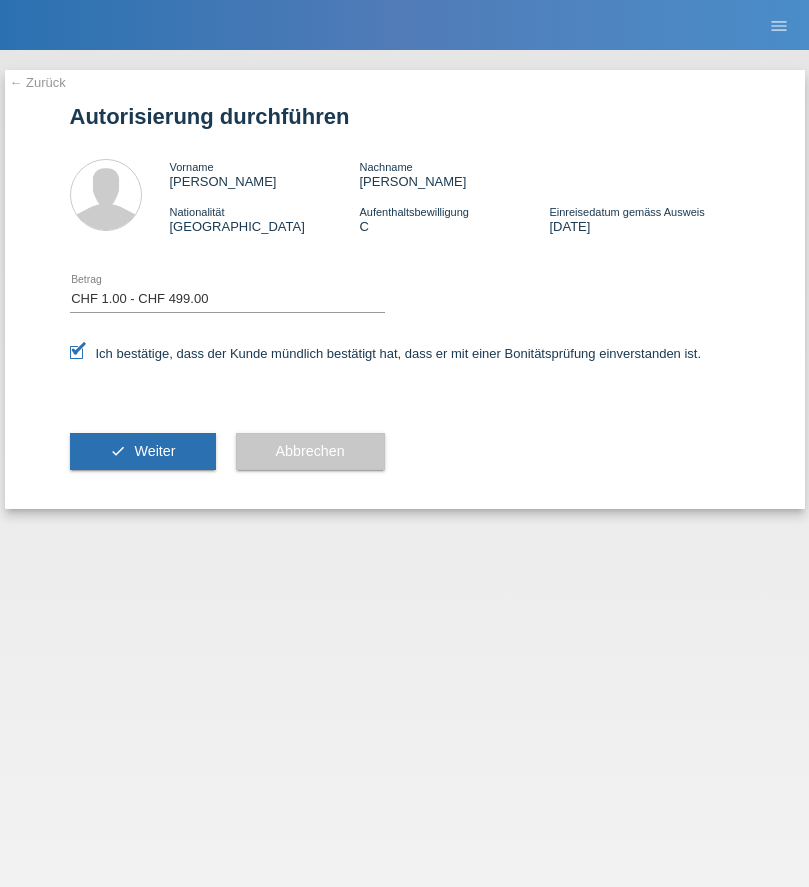 select on "1" 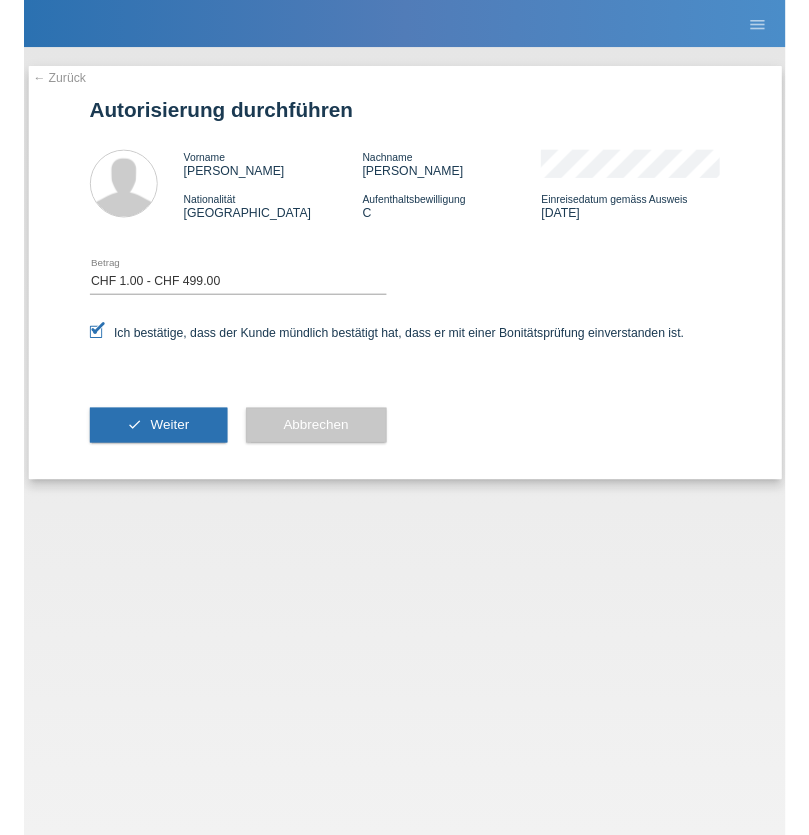 scroll, scrollTop: 0, scrollLeft: 0, axis: both 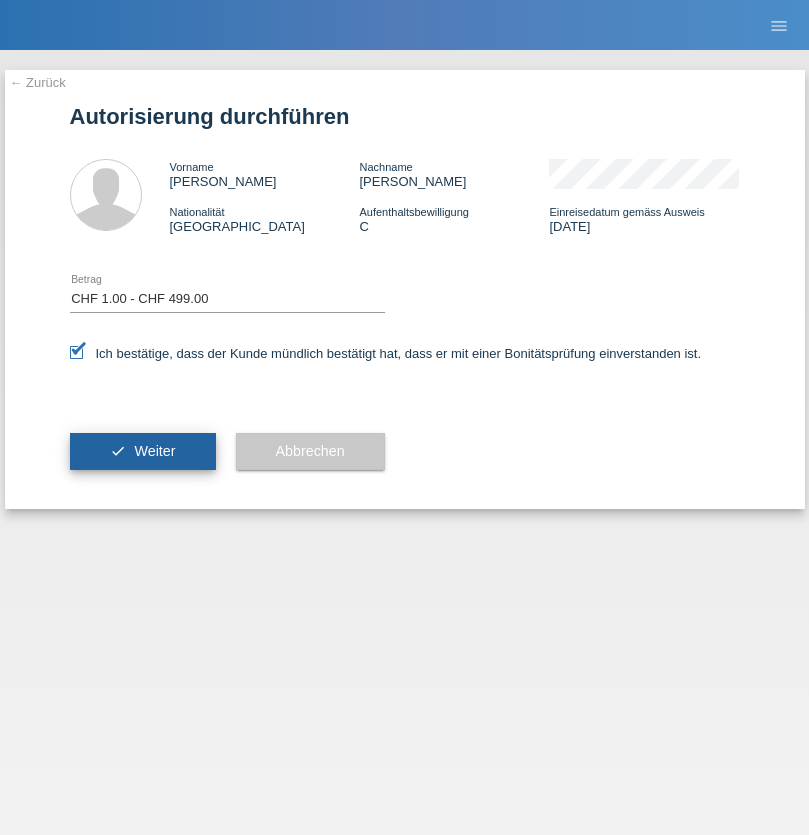 click on "Weiter" at bounding box center (154, 451) 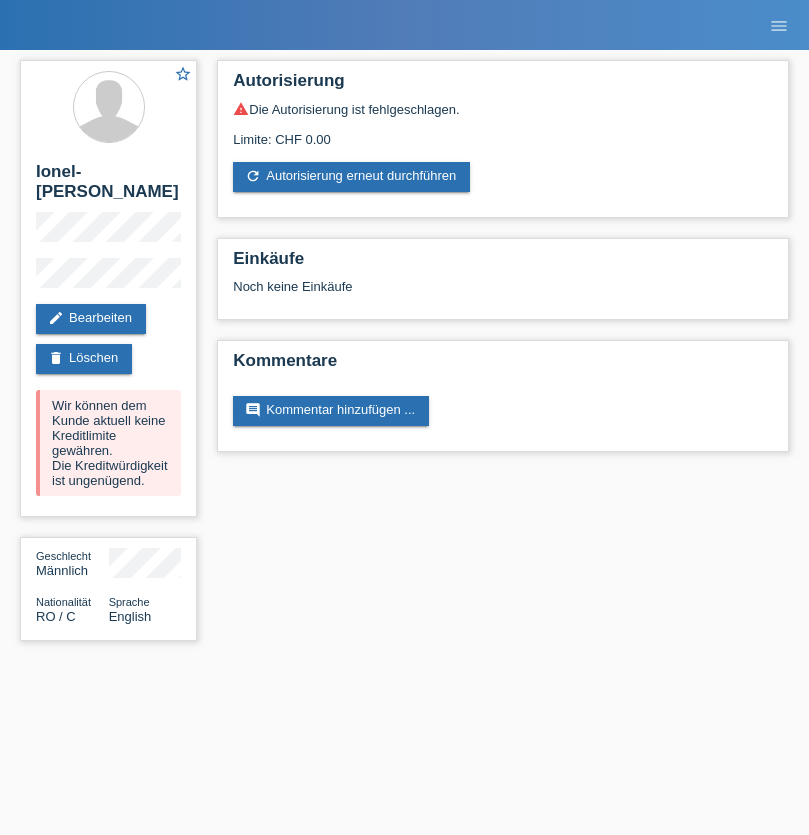 scroll, scrollTop: 0, scrollLeft: 0, axis: both 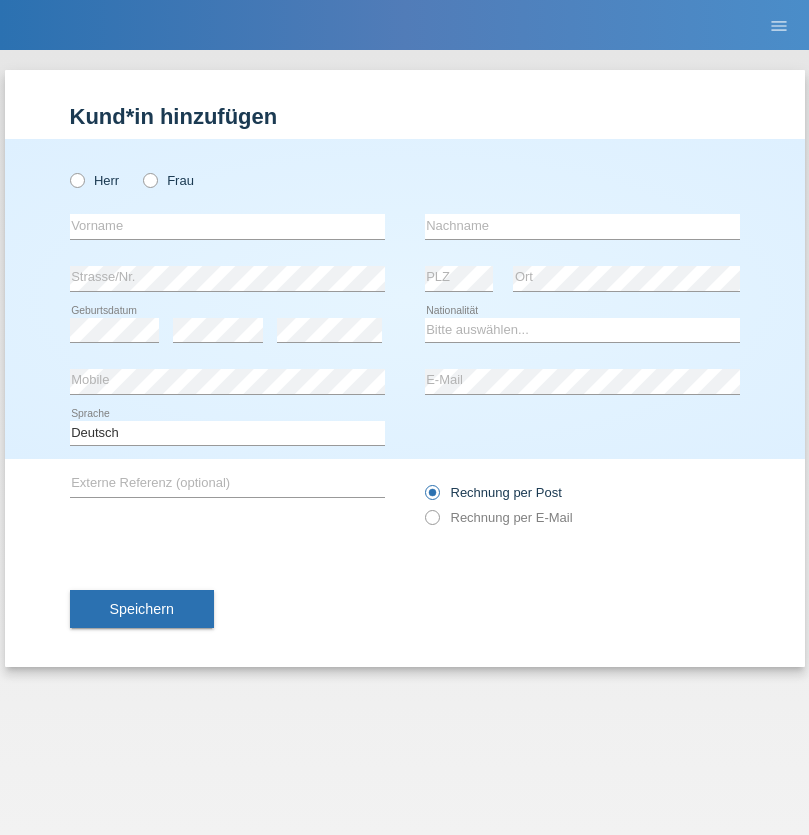 radio on "true" 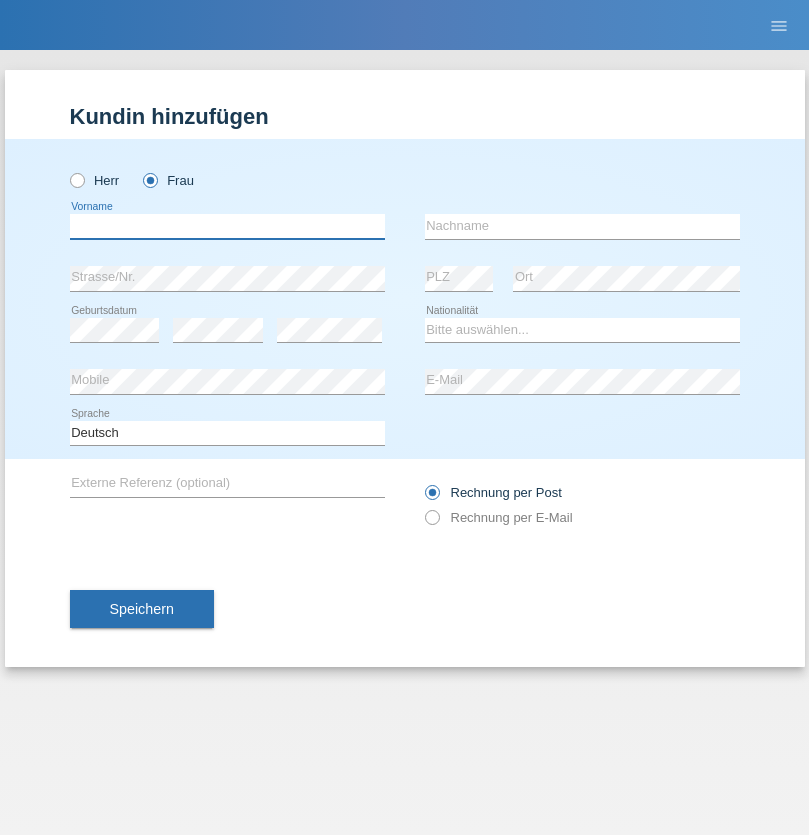 click at bounding box center [227, 226] 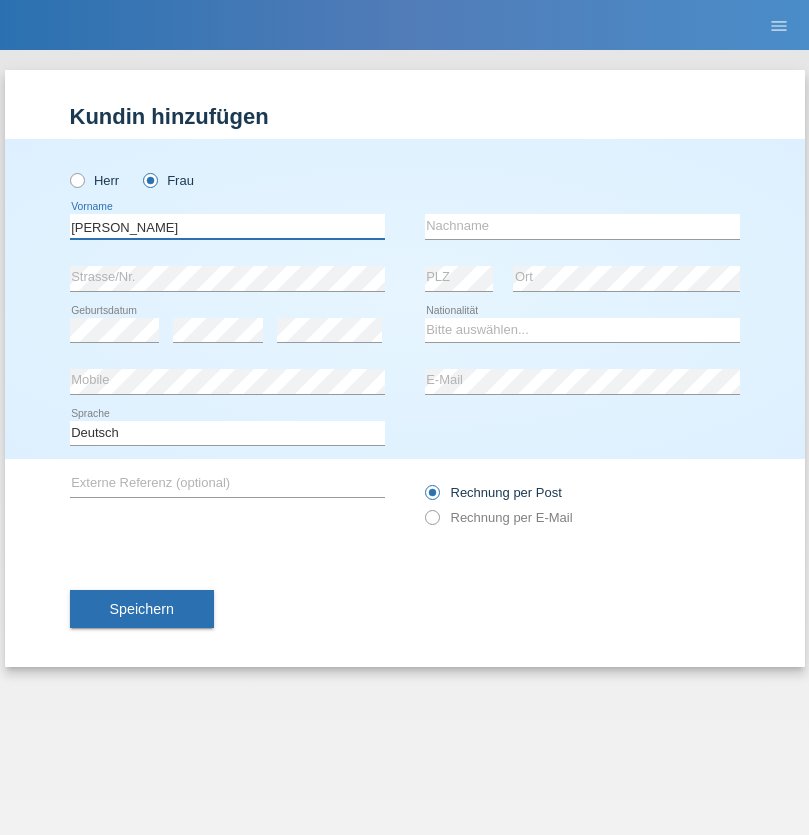 type on "Dulce Isabel" 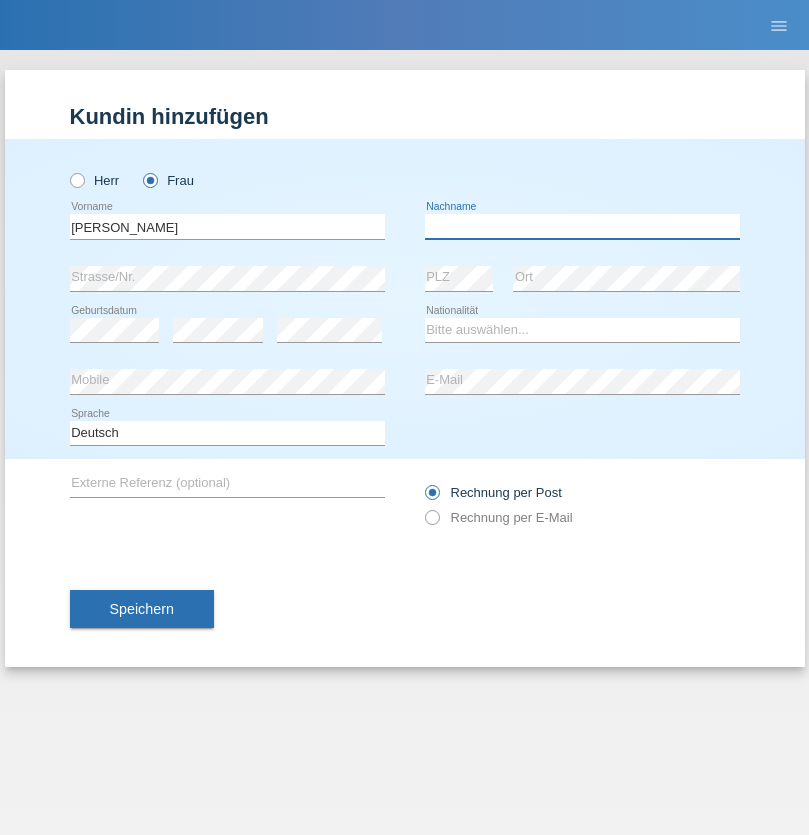 click at bounding box center [582, 226] 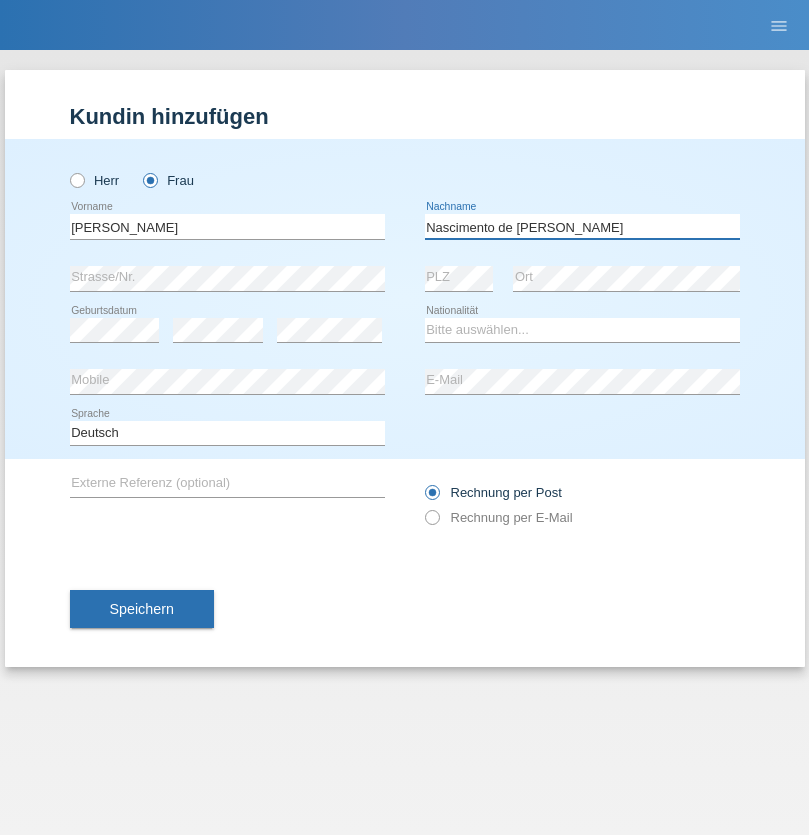 type on "Nascimento de Matos Maximo" 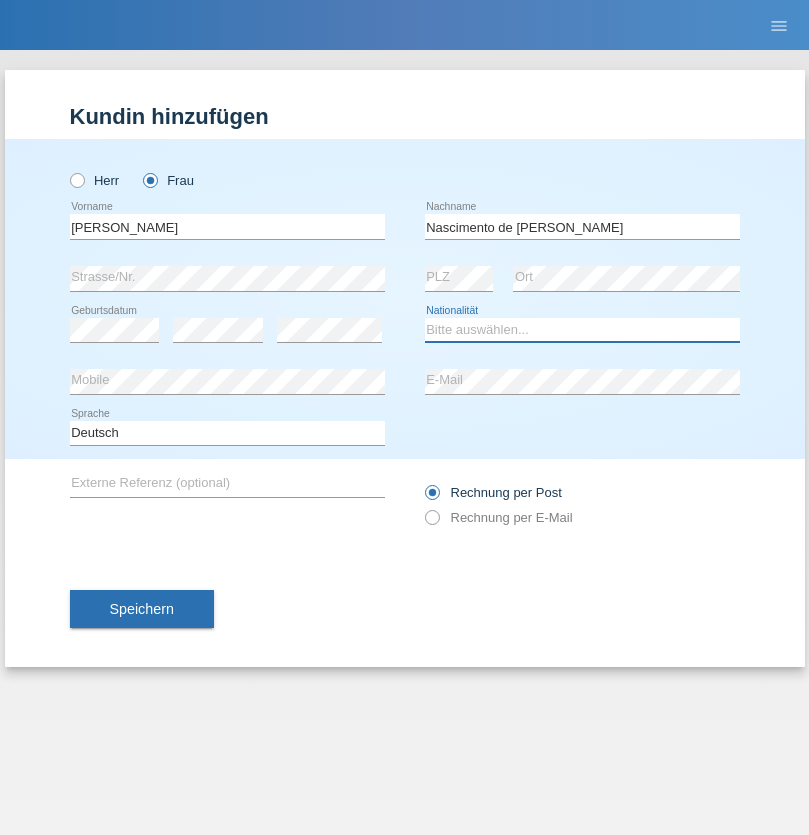select on "CH" 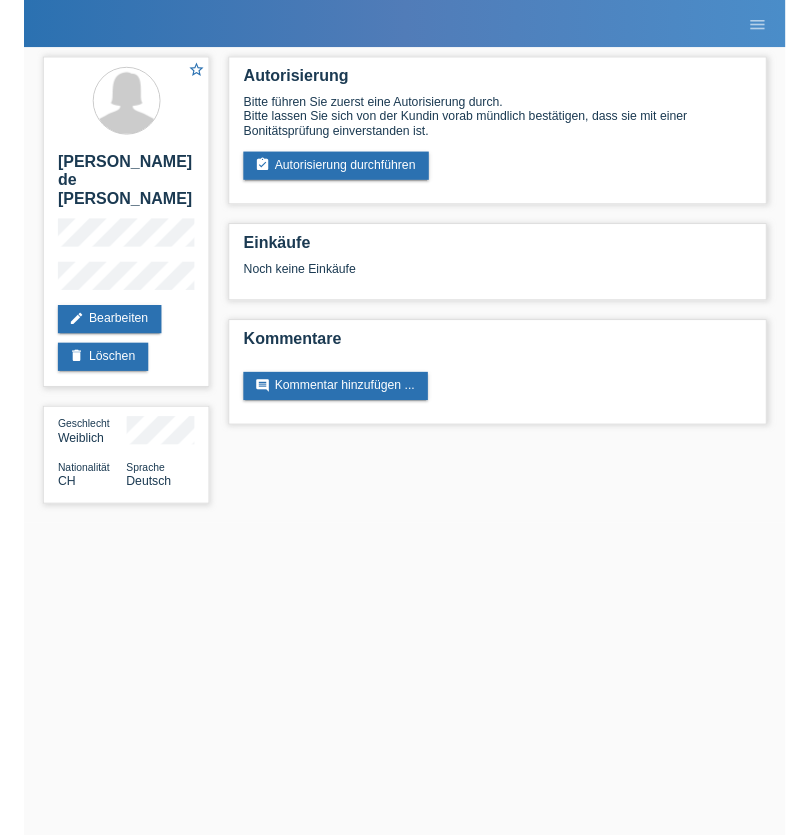scroll, scrollTop: 0, scrollLeft: 0, axis: both 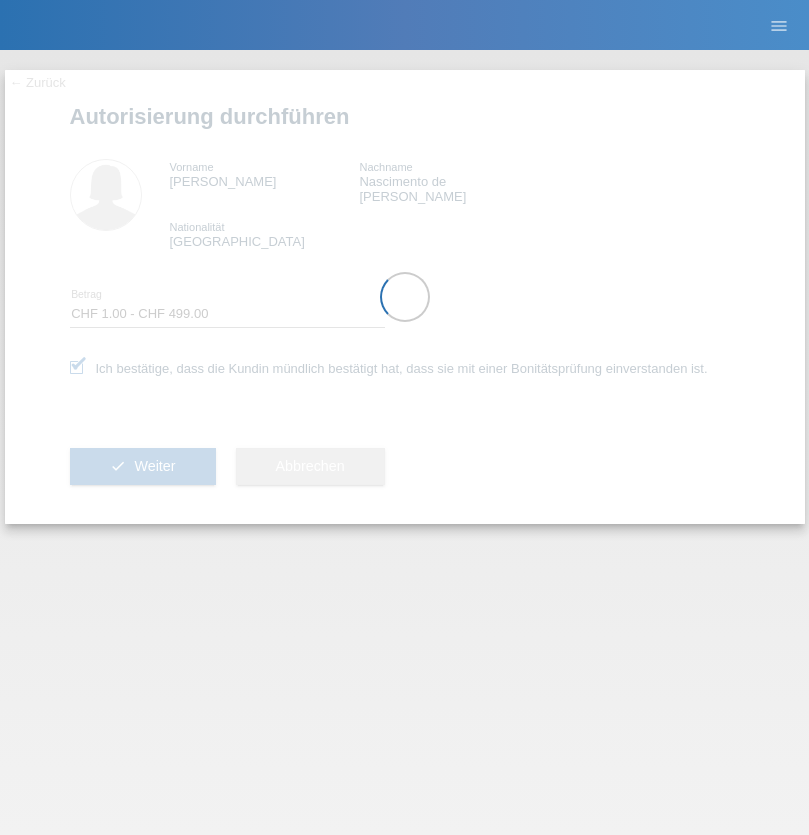 select on "1" 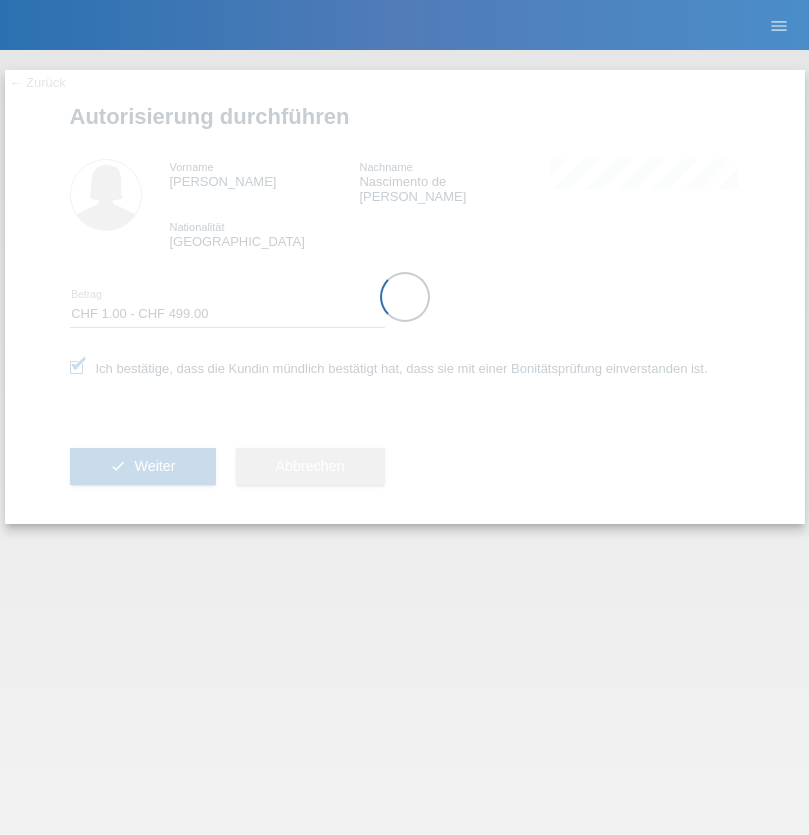 scroll, scrollTop: 0, scrollLeft: 0, axis: both 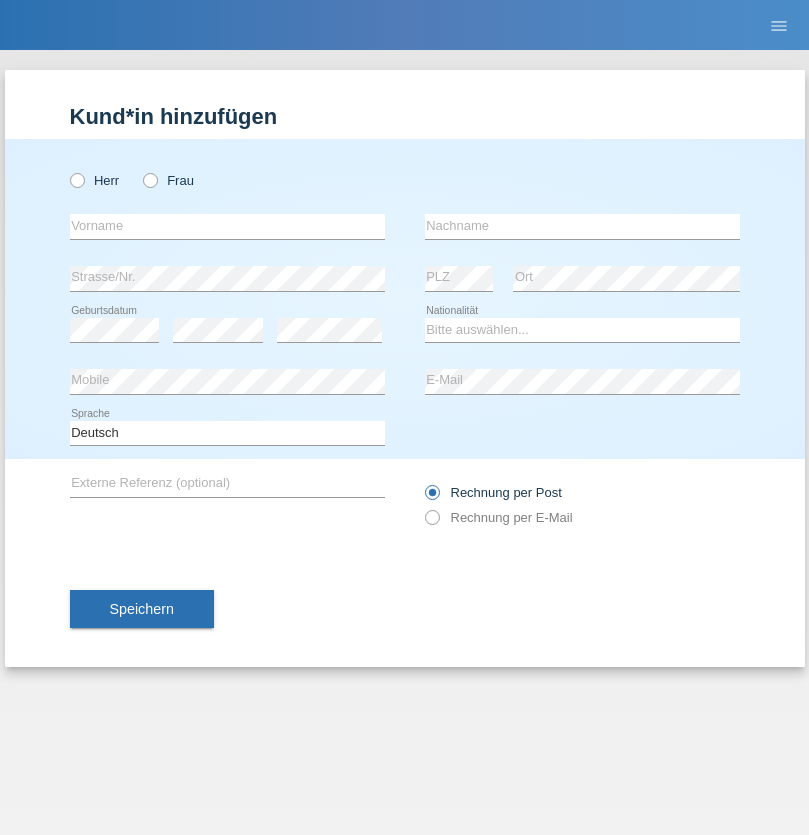 radio on "true" 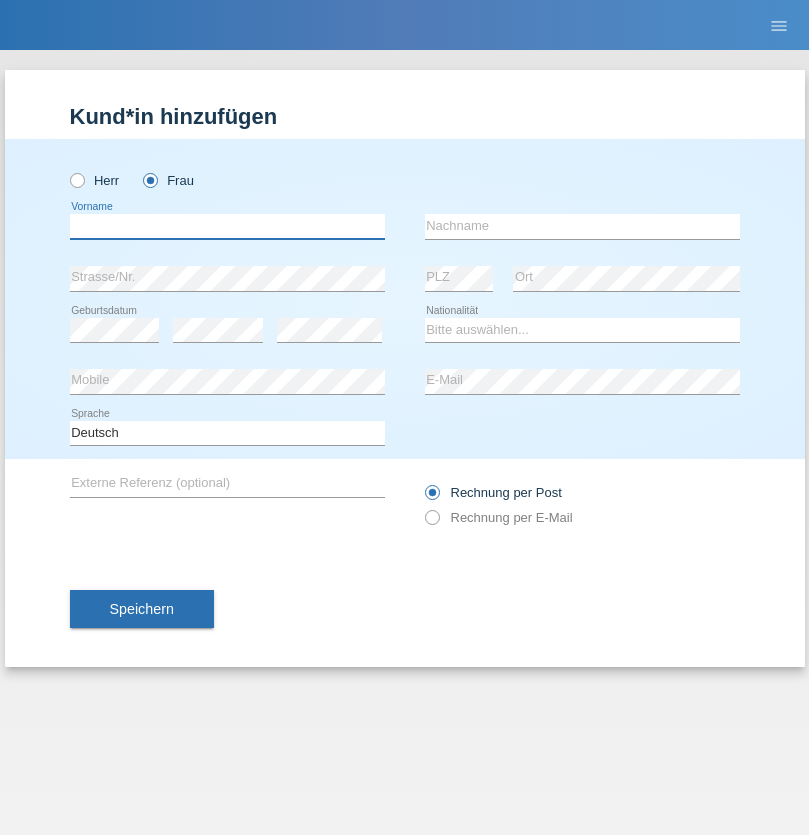click at bounding box center (227, 226) 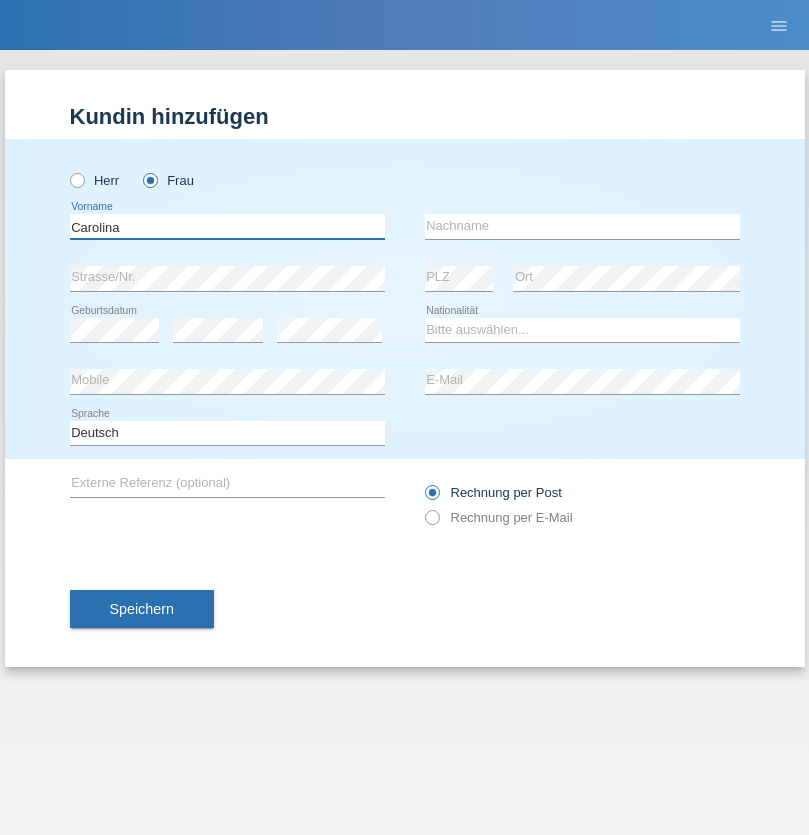 type on "Carolina" 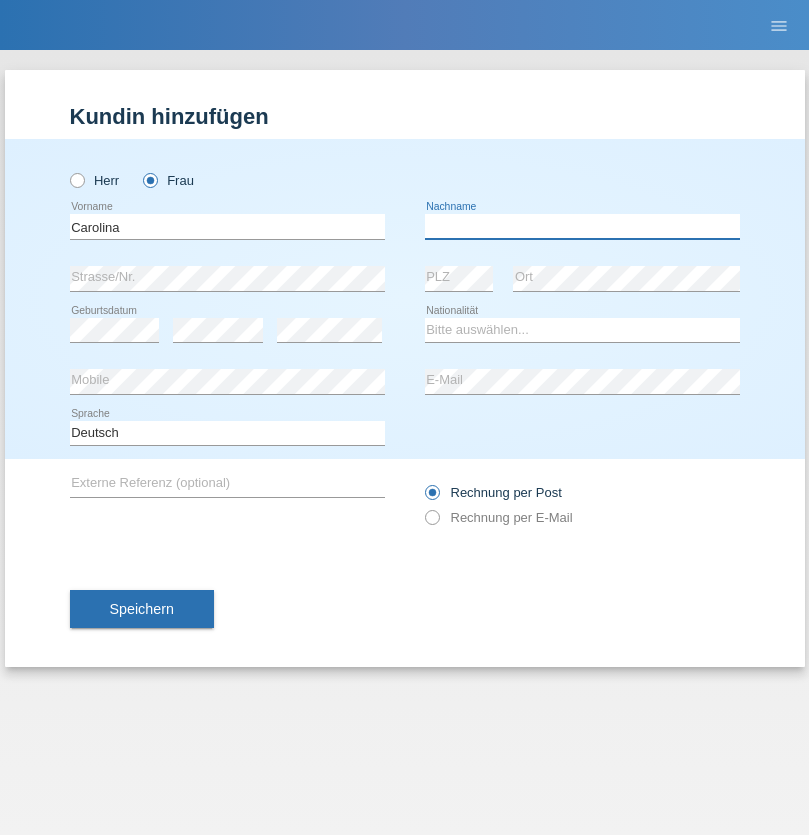 click at bounding box center [582, 226] 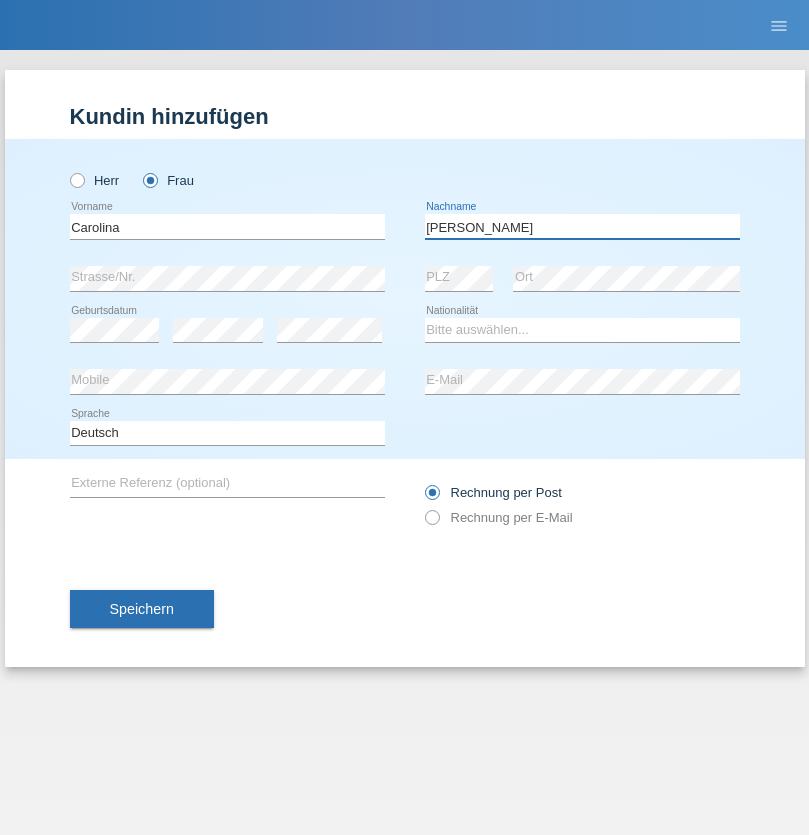 type on "Almeida" 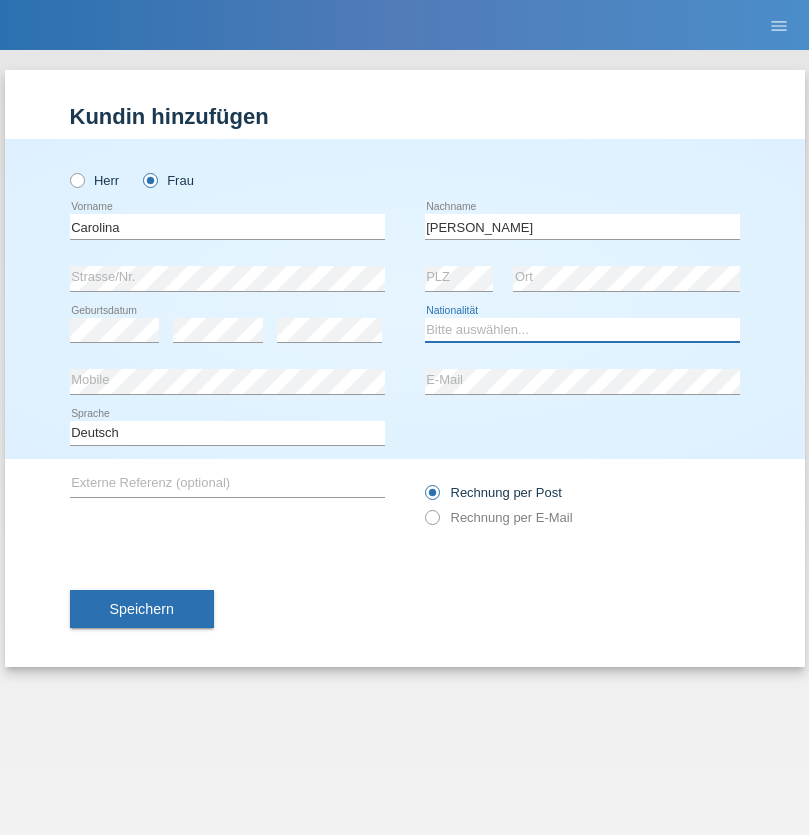 select on "CH" 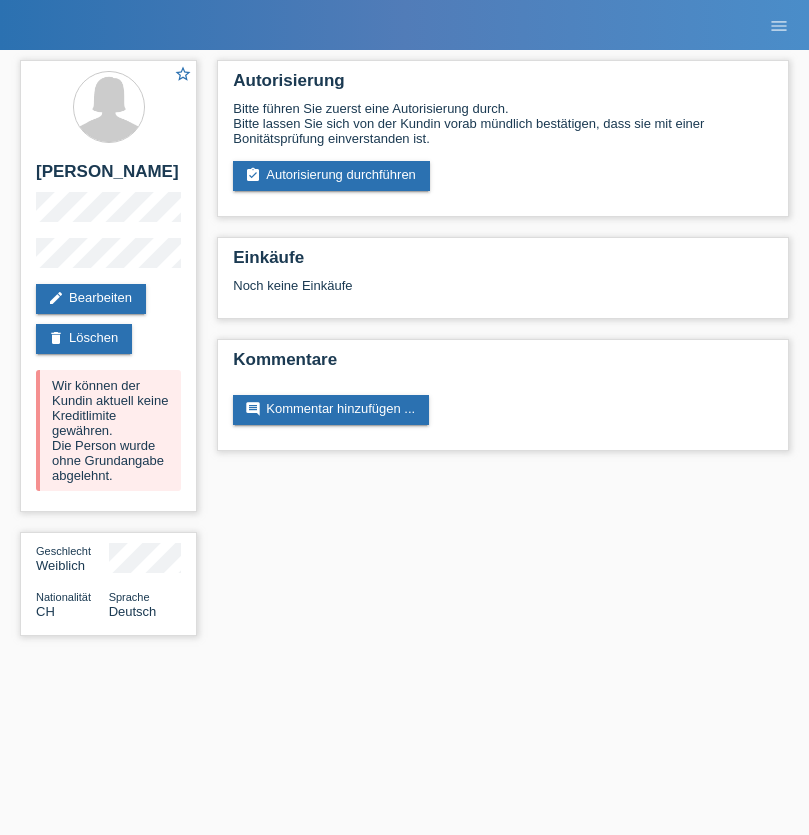 scroll, scrollTop: 0, scrollLeft: 0, axis: both 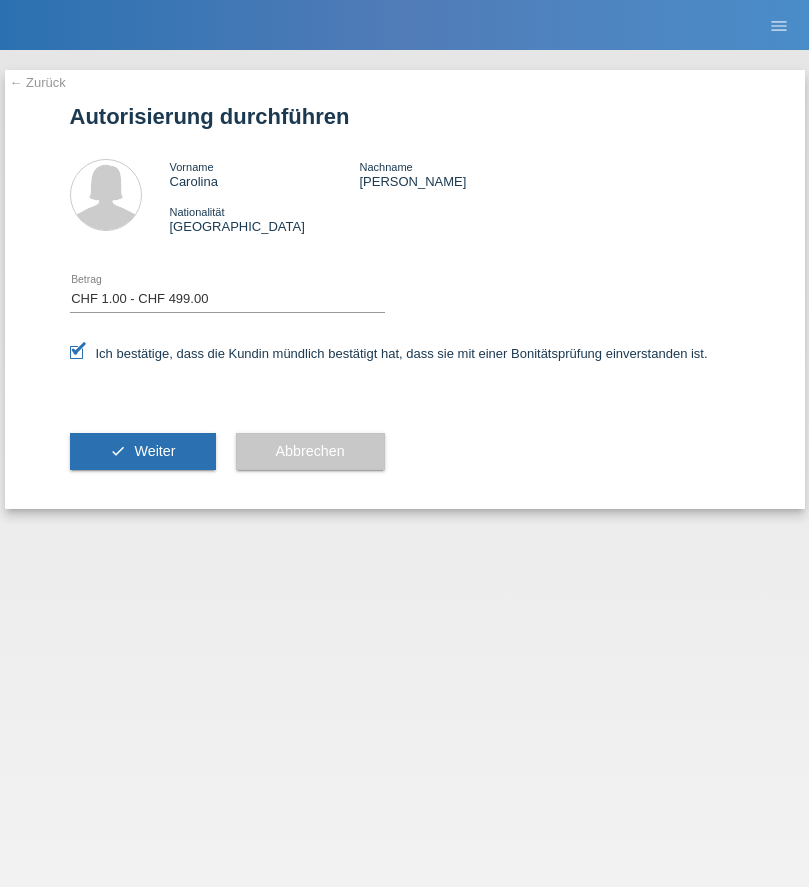 select on "1" 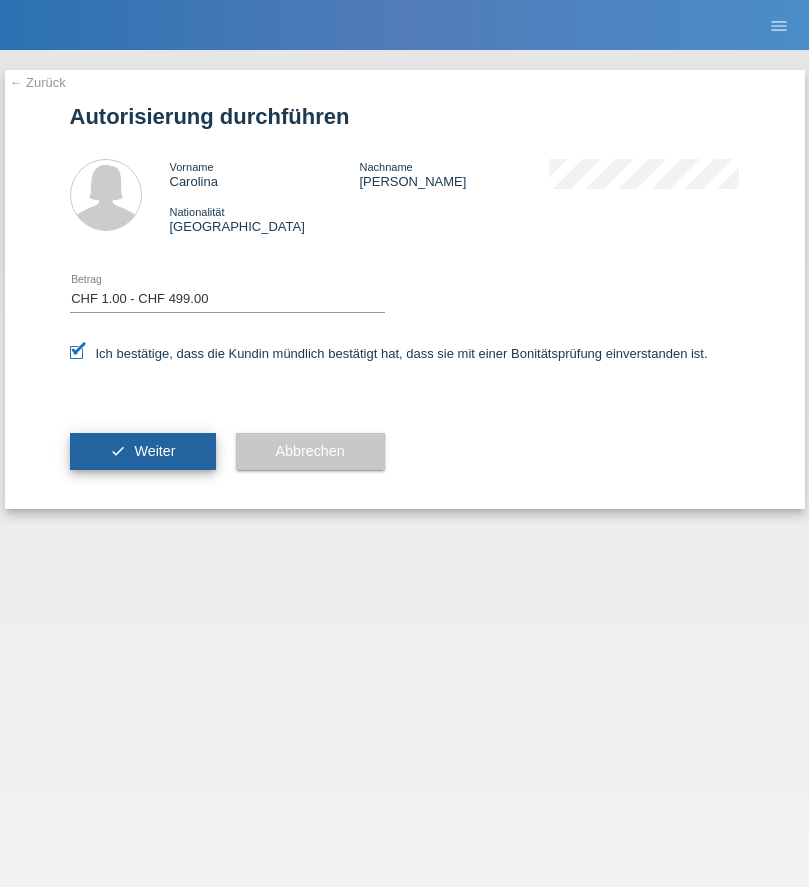click on "Weiter" at bounding box center [154, 451] 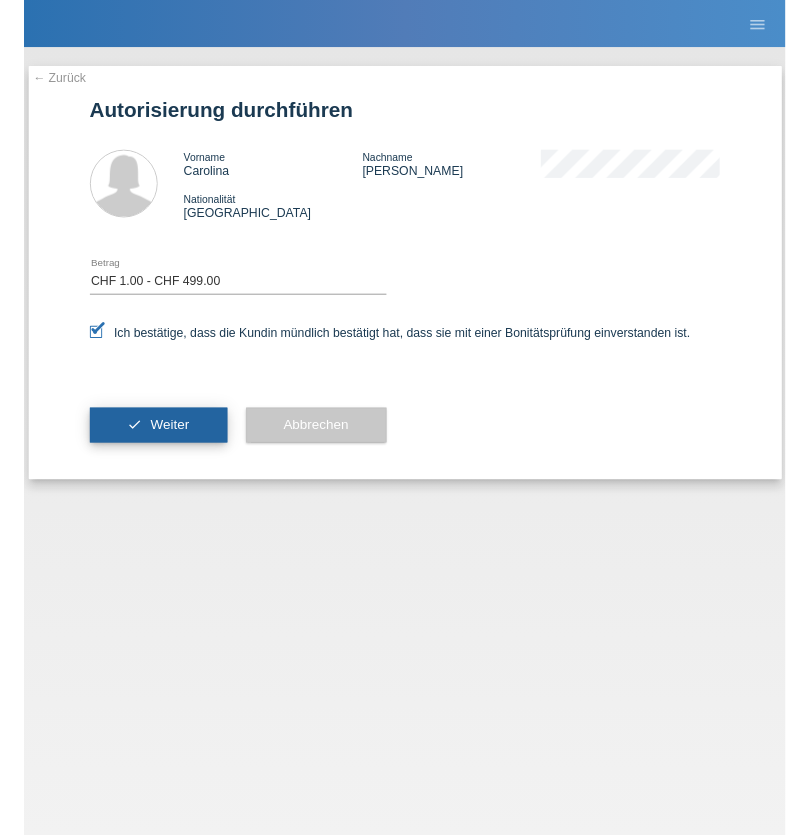 scroll, scrollTop: 0, scrollLeft: 0, axis: both 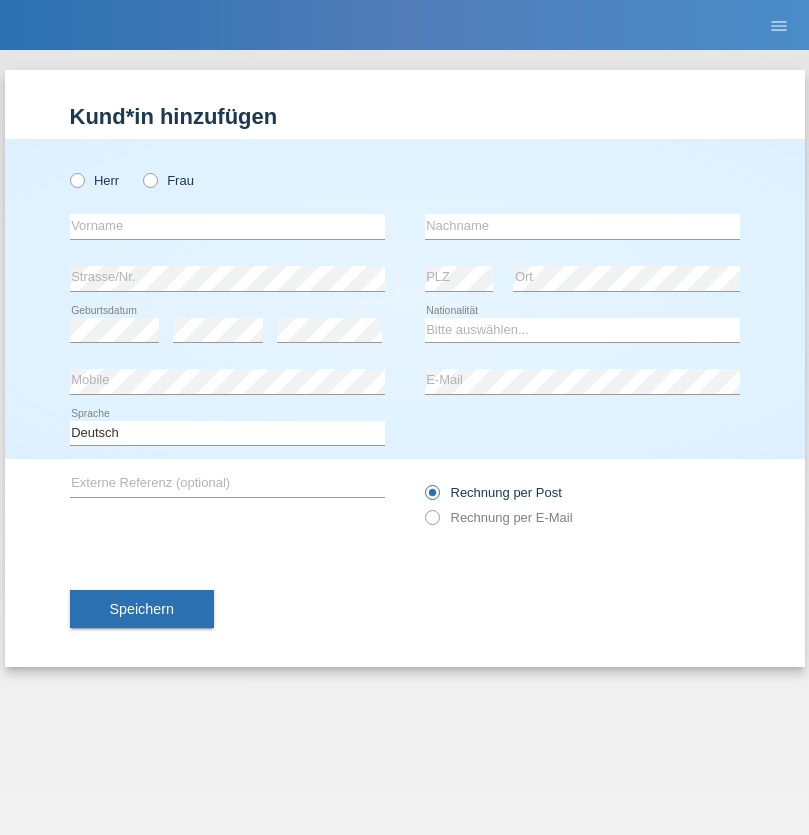 radio on "true" 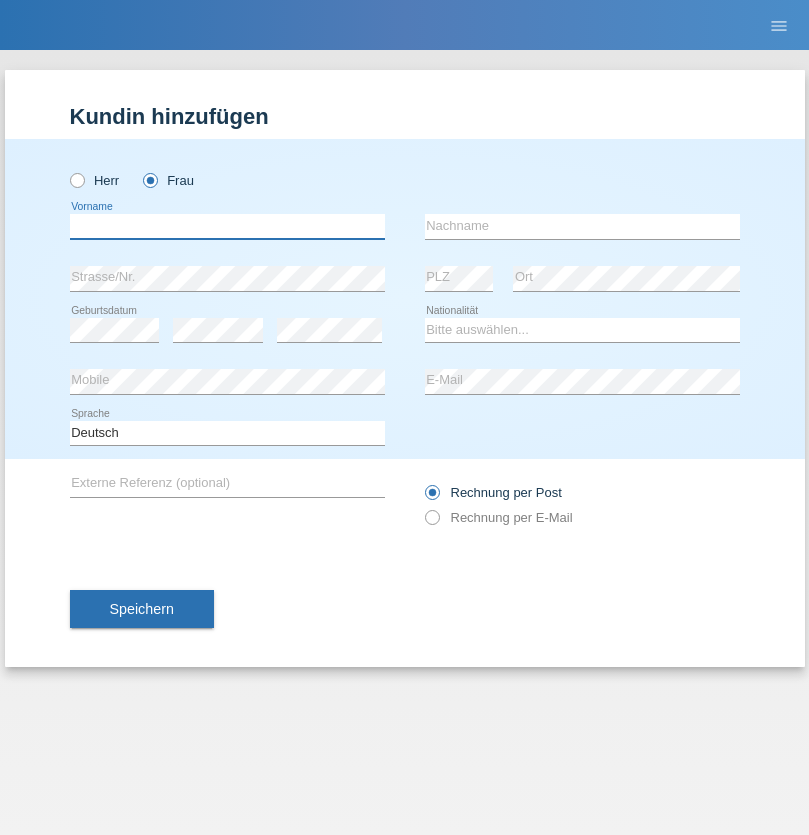 click at bounding box center (227, 226) 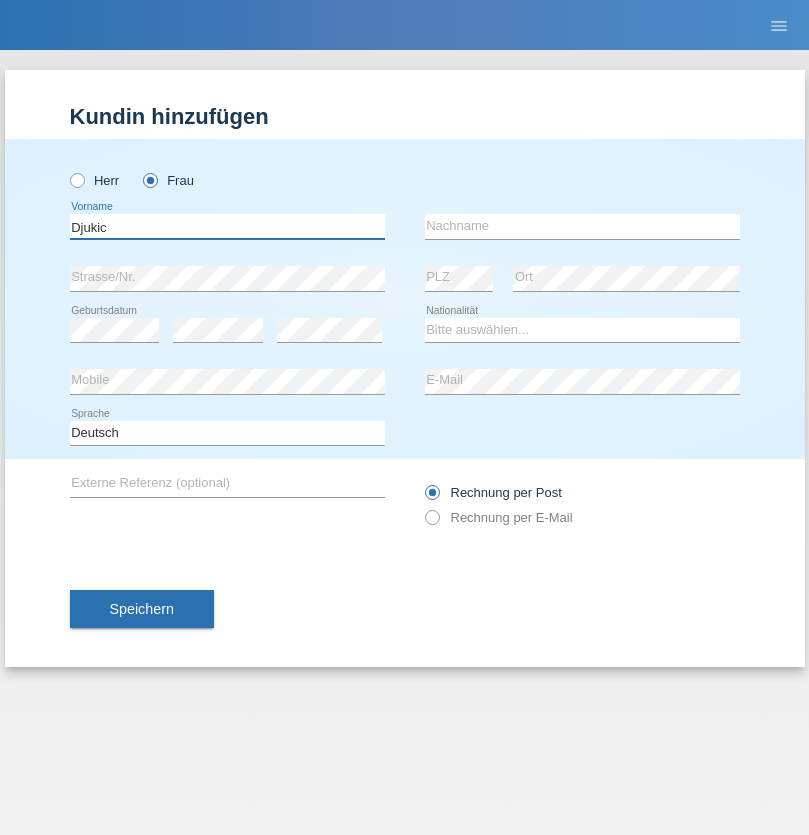type on "Djukic" 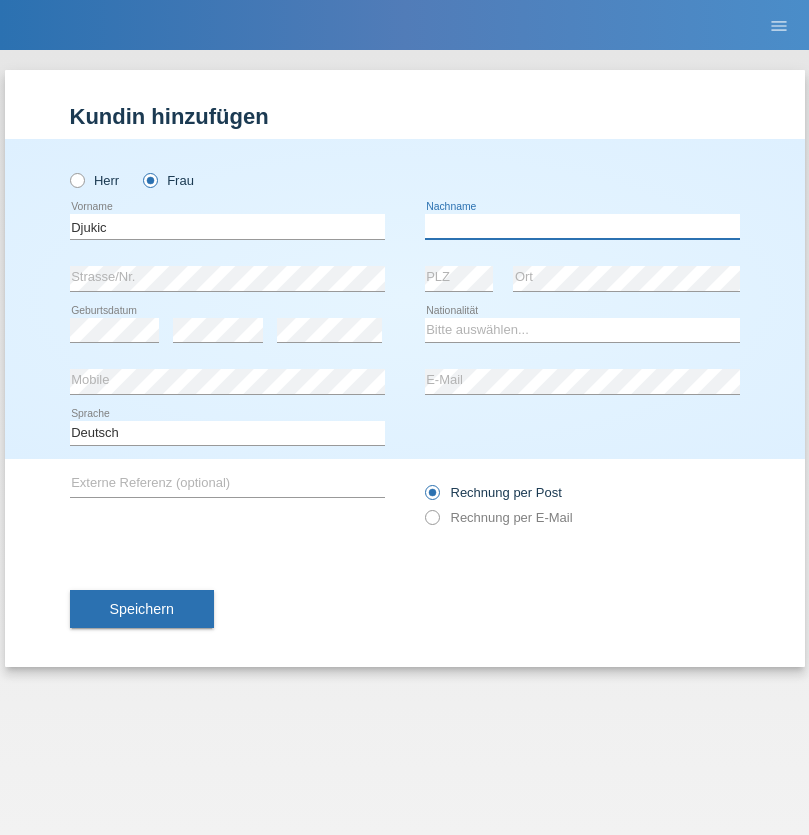 click at bounding box center (582, 226) 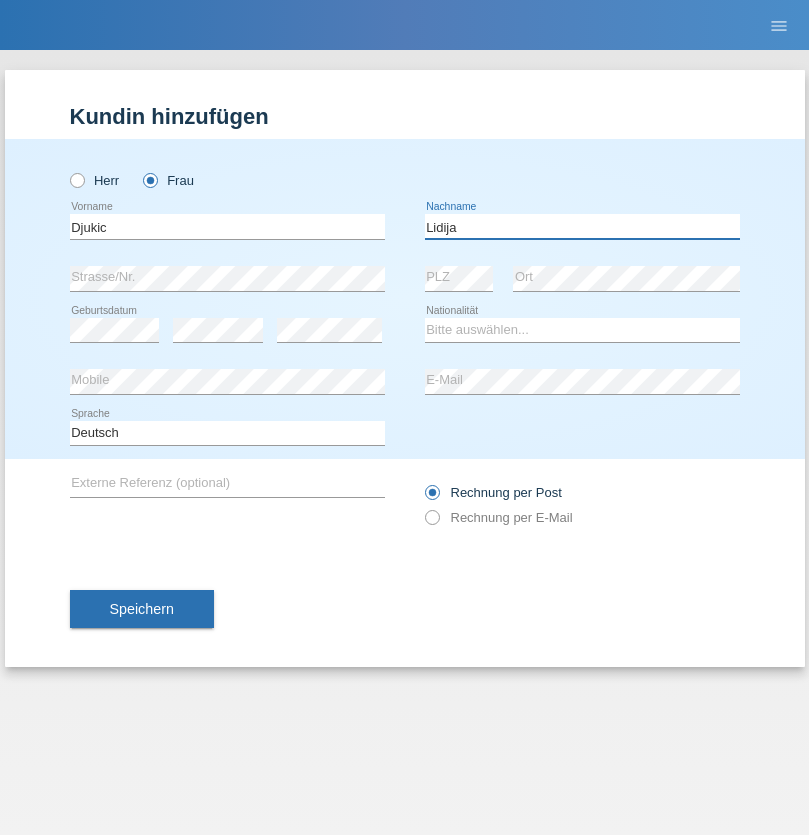 type on "Lidija" 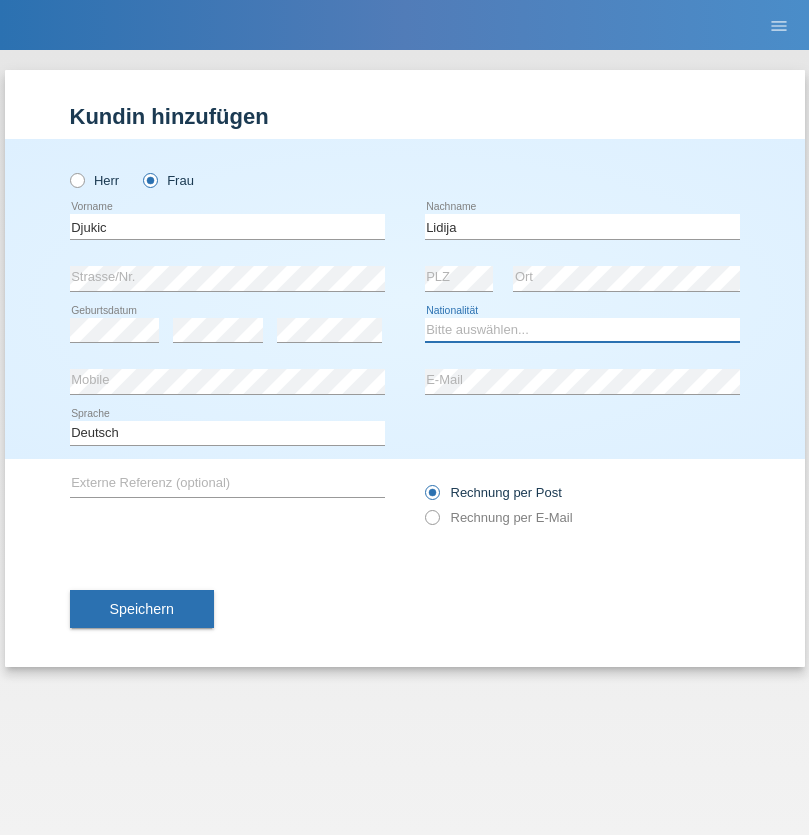 select on "RS" 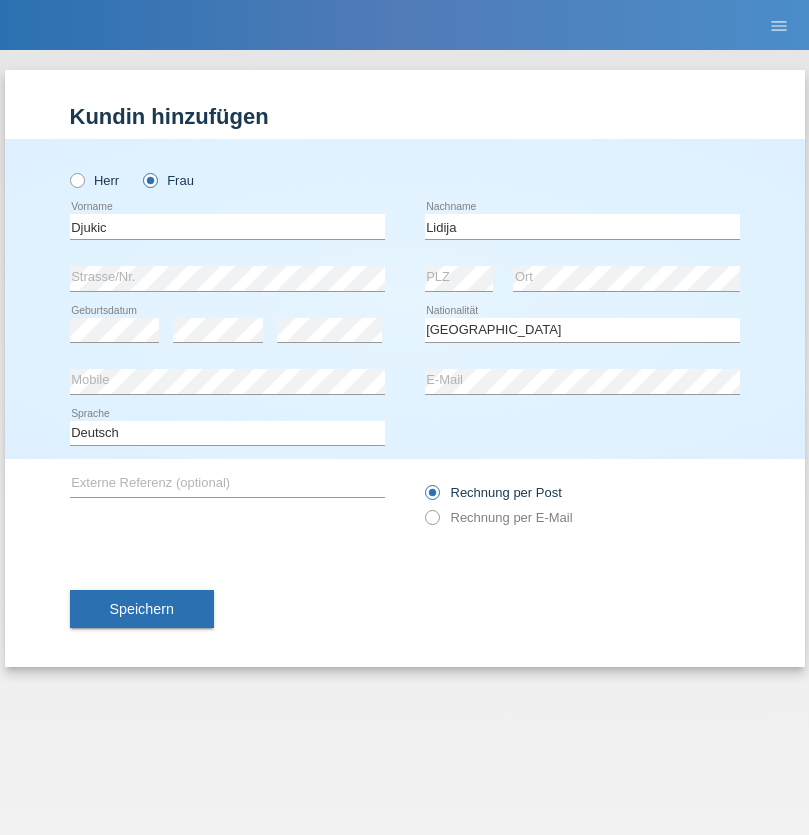 select on "C" 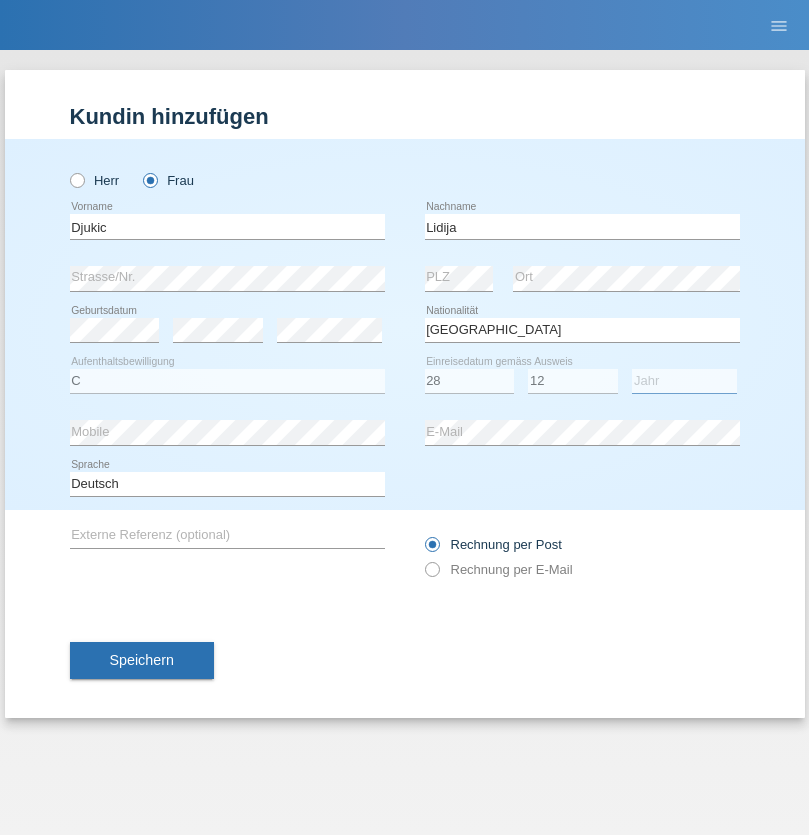 select on "2019" 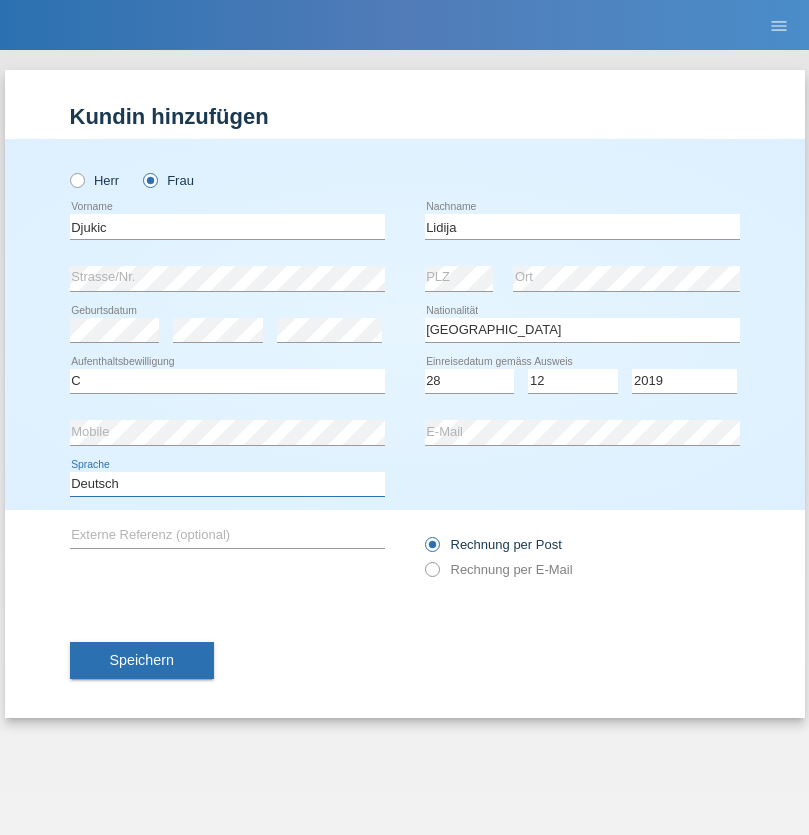 select on "en" 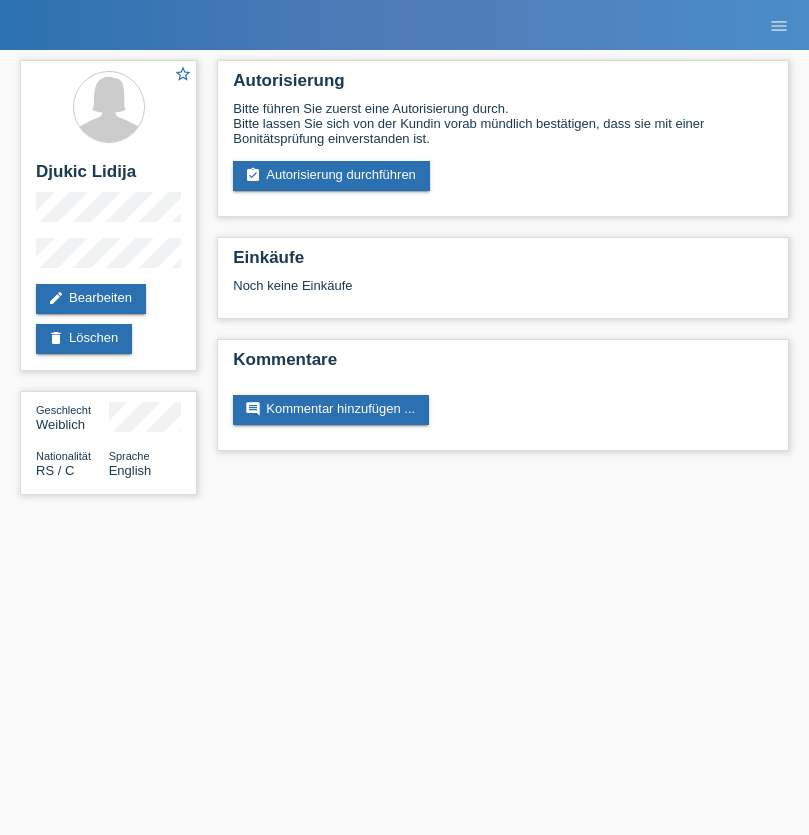 scroll, scrollTop: 0, scrollLeft: 0, axis: both 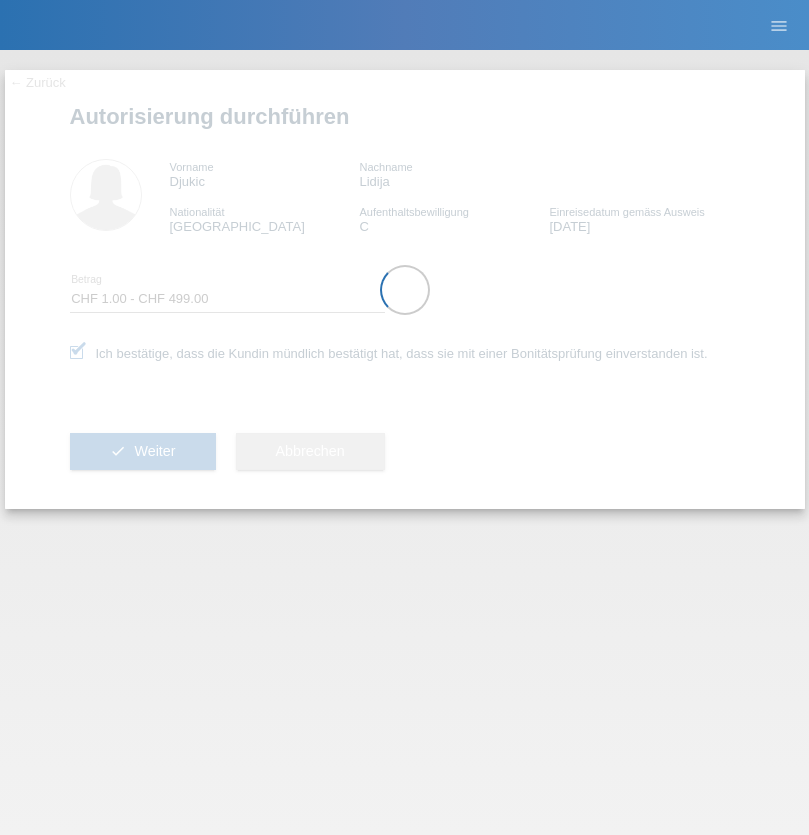 select on "1" 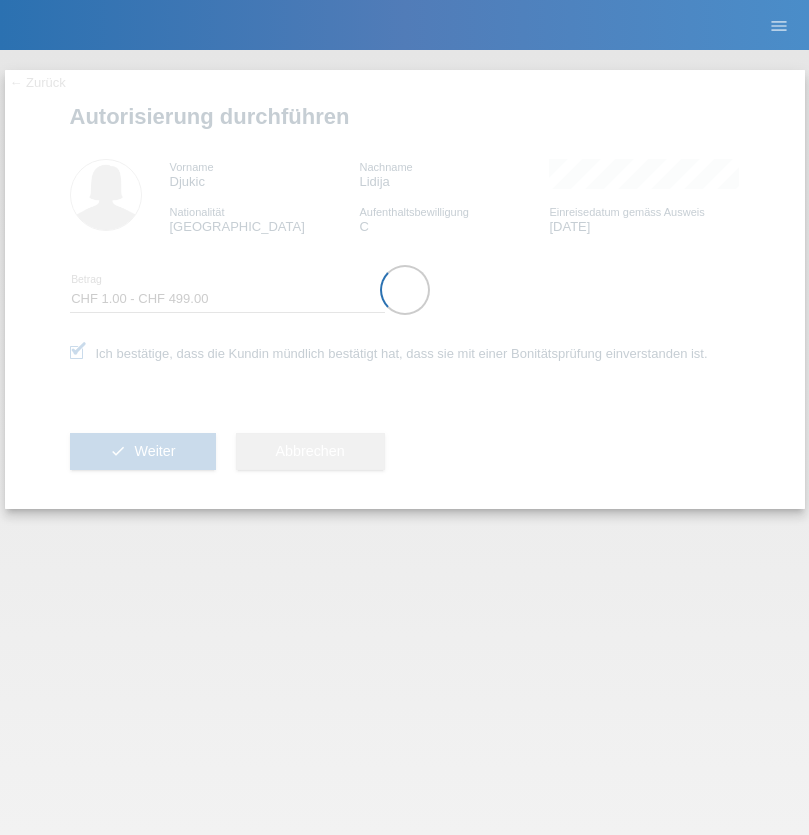 scroll, scrollTop: 0, scrollLeft: 0, axis: both 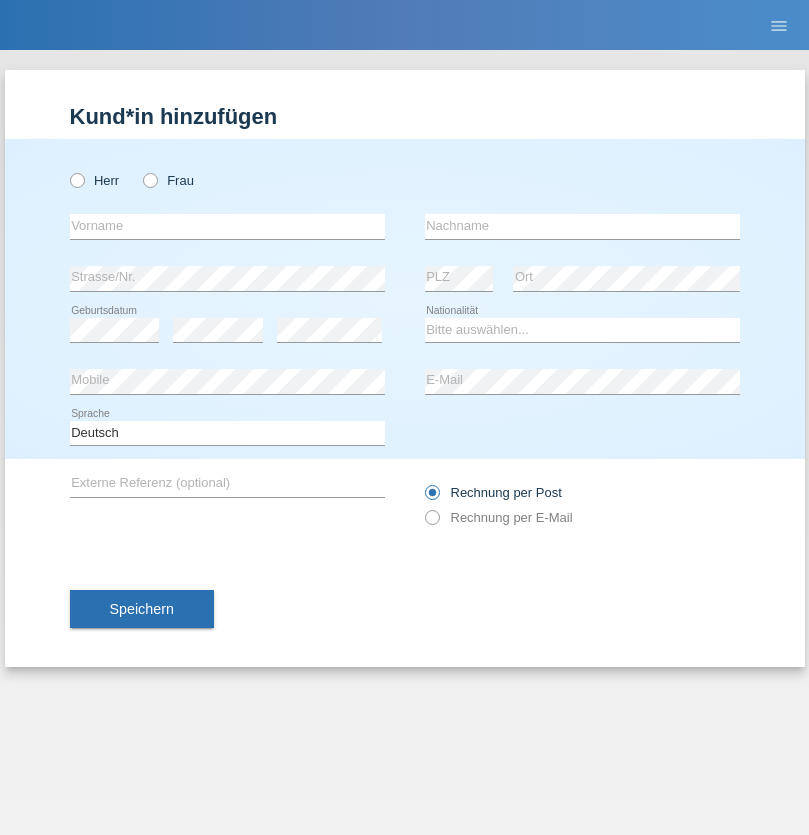 radio on "true" 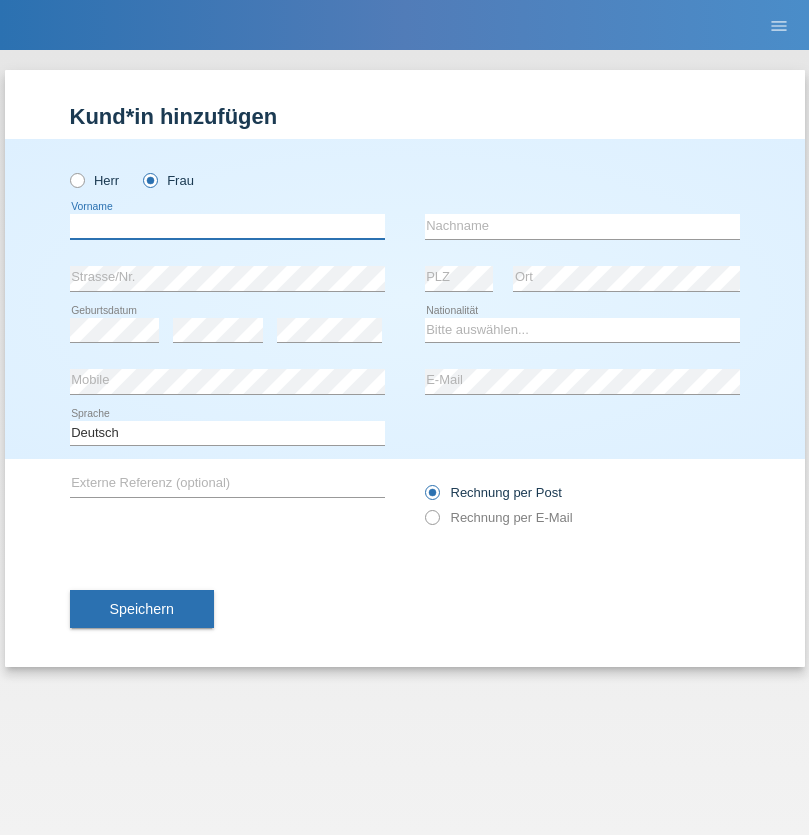 click at bounding box center (227, 226) 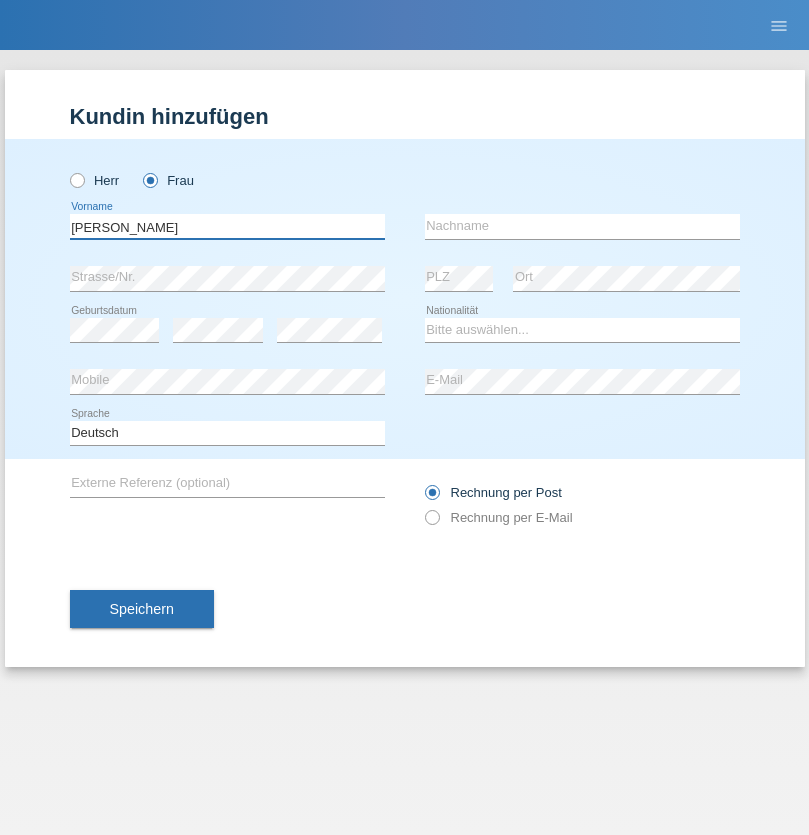 type on "Jasmin" 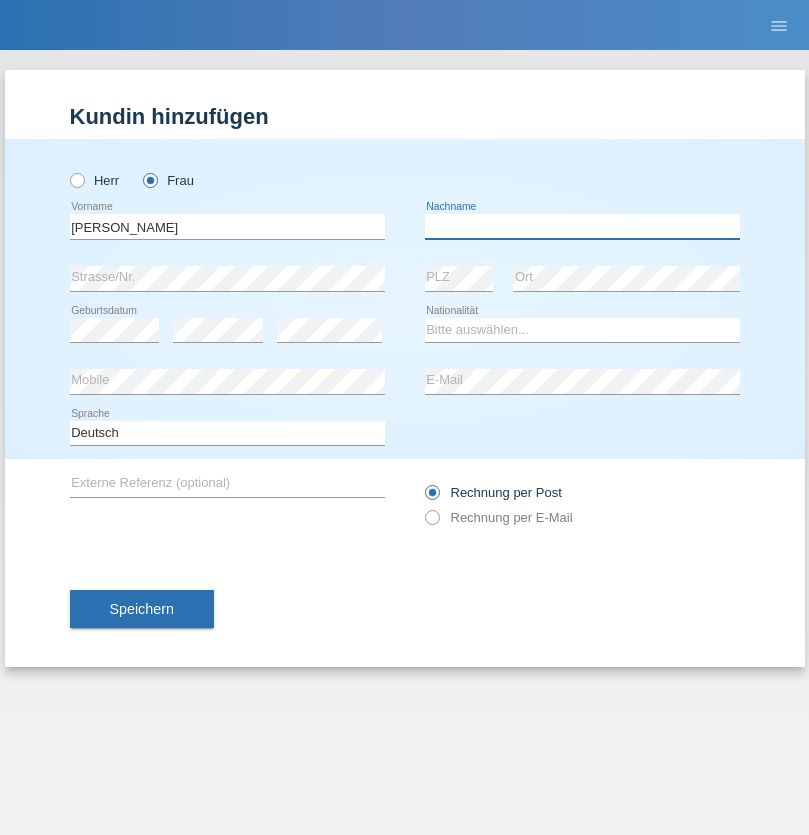 click at bounding box center (582, 226) 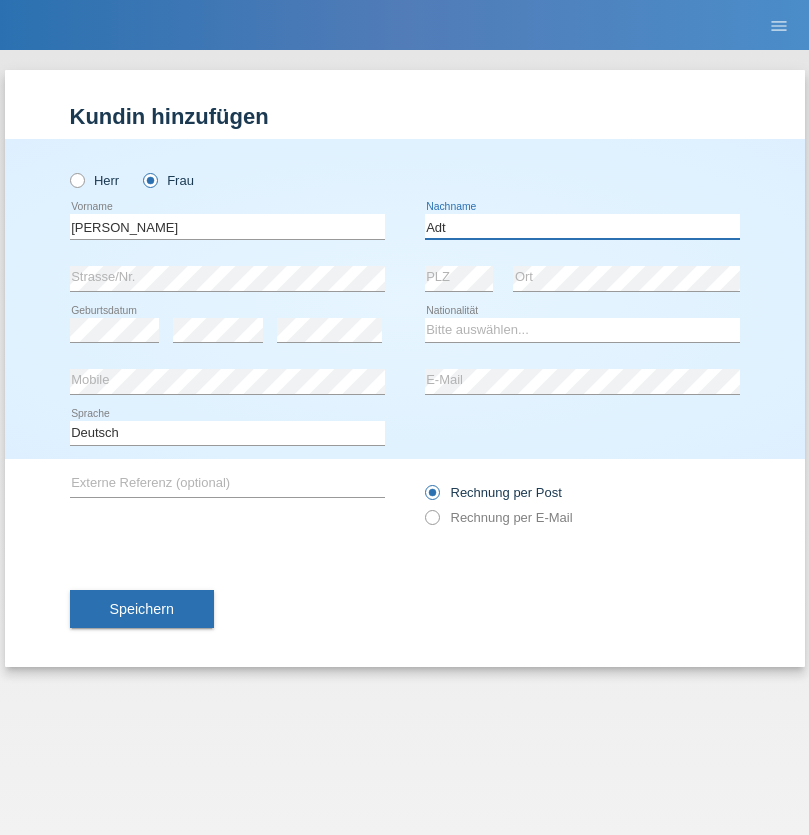 type on "Adt" 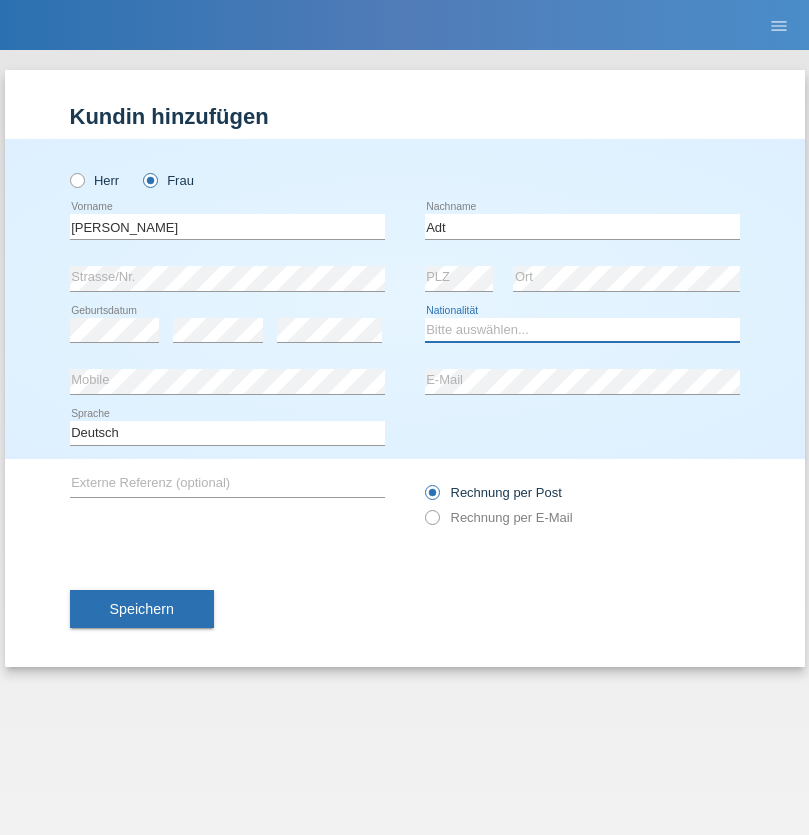 select on "LI" 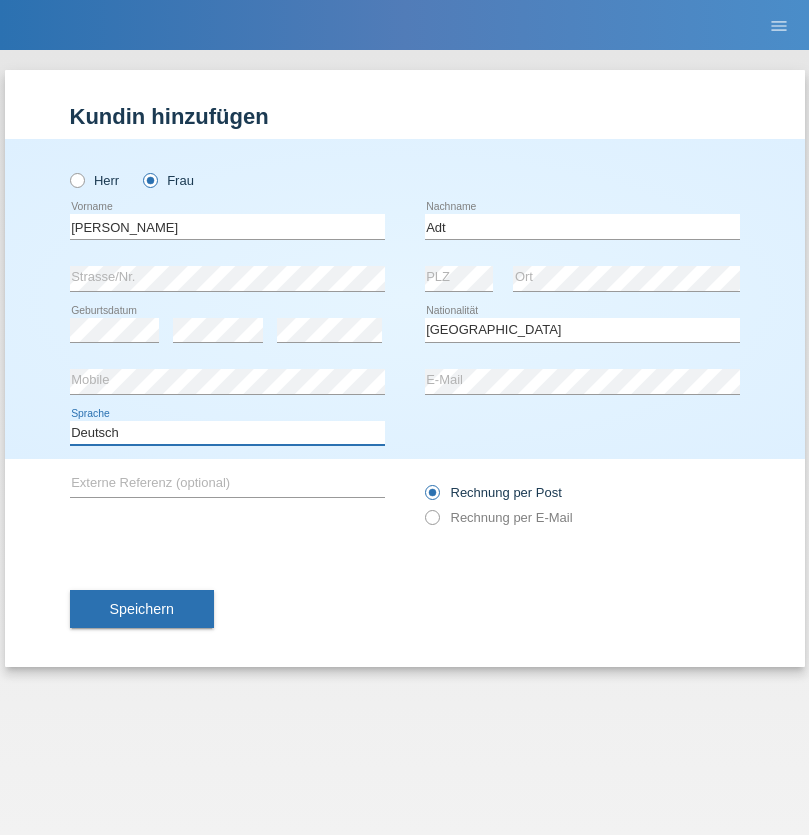 select on "en" 